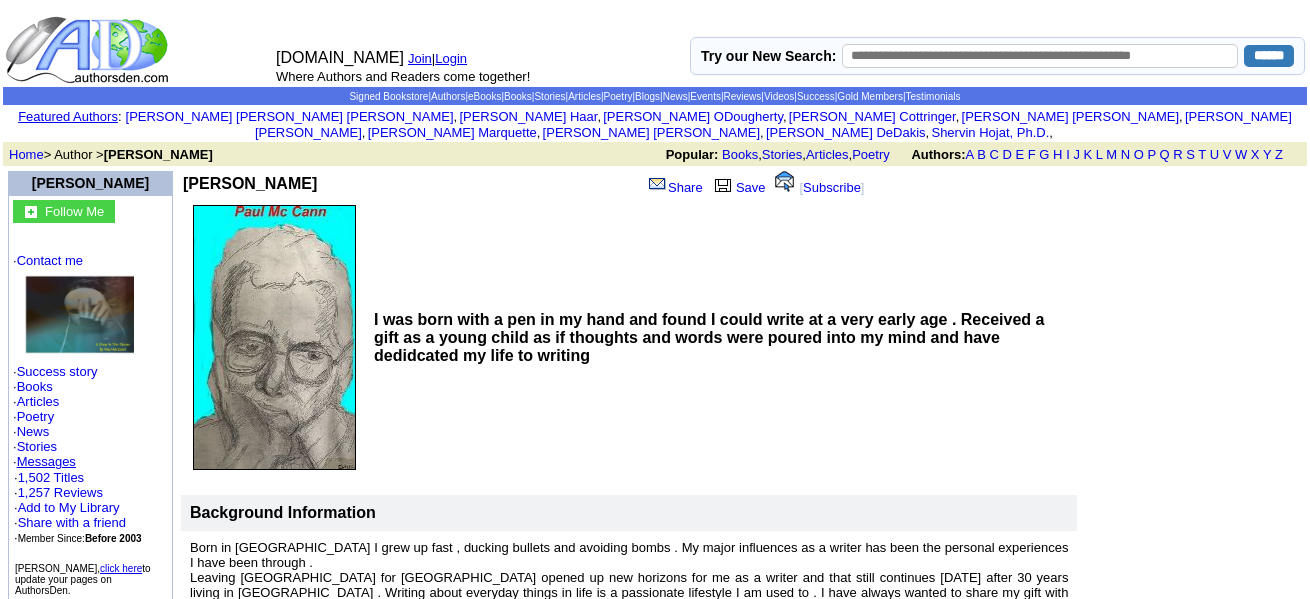 scroll, scrollTop: 0, scrollLeft: 0, axis: both 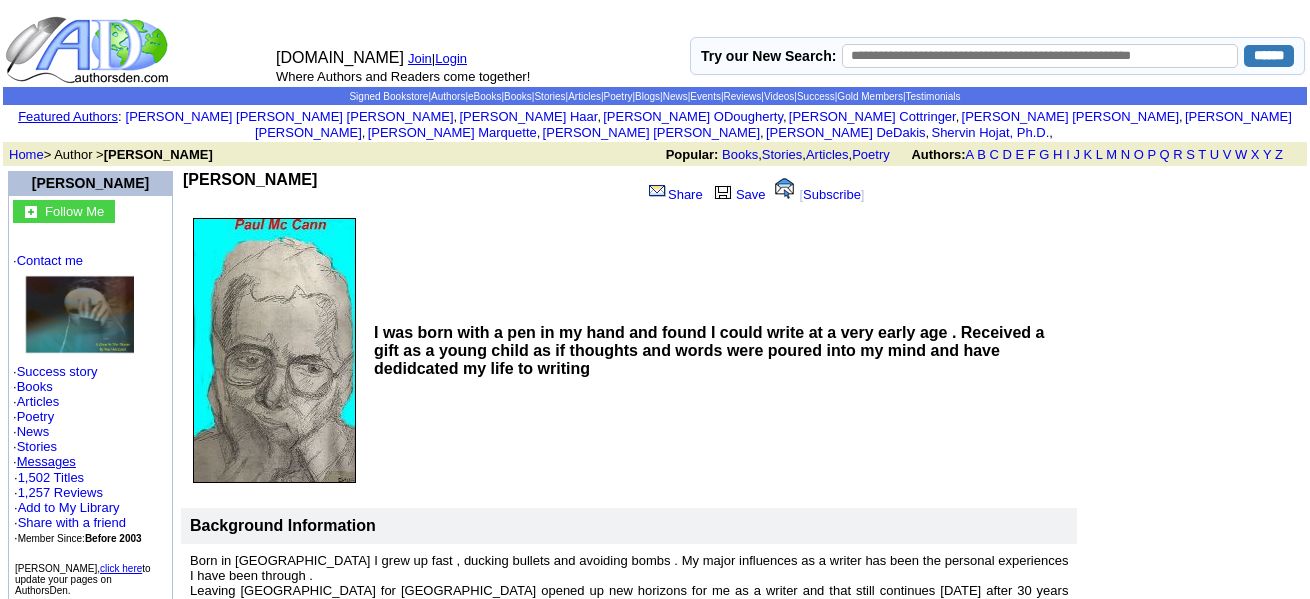 click on "Login" at bounding box center (451, 58) 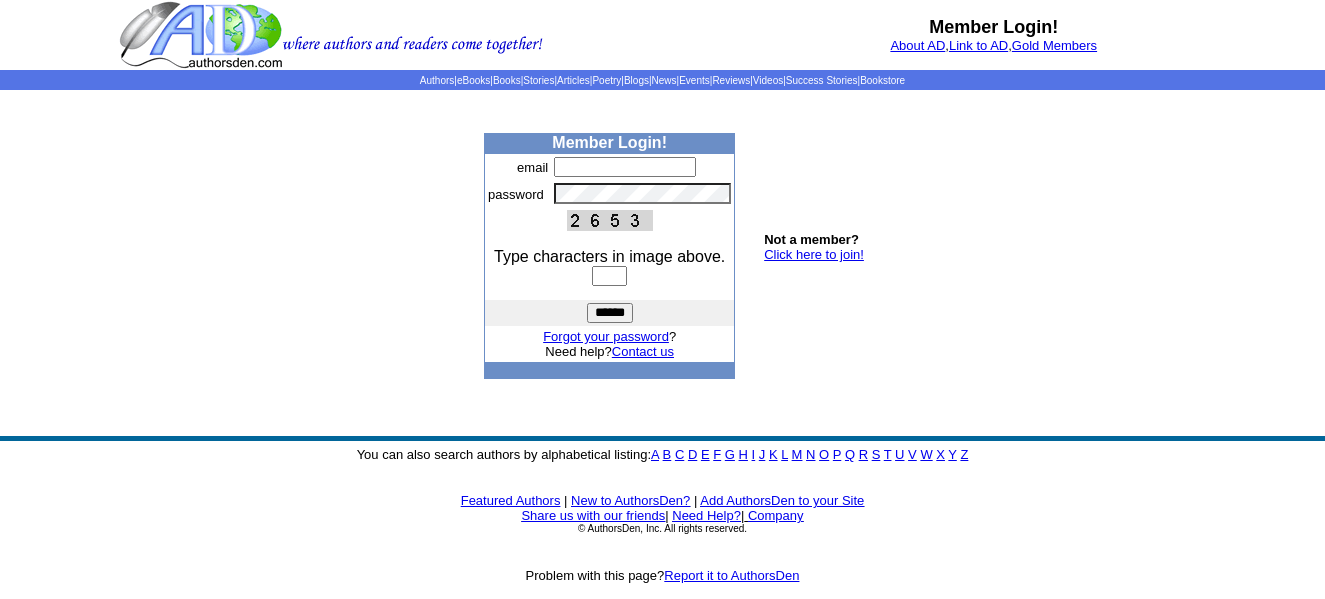 scroll, scrollTop: 0, scrollLeft: 0, axis: both 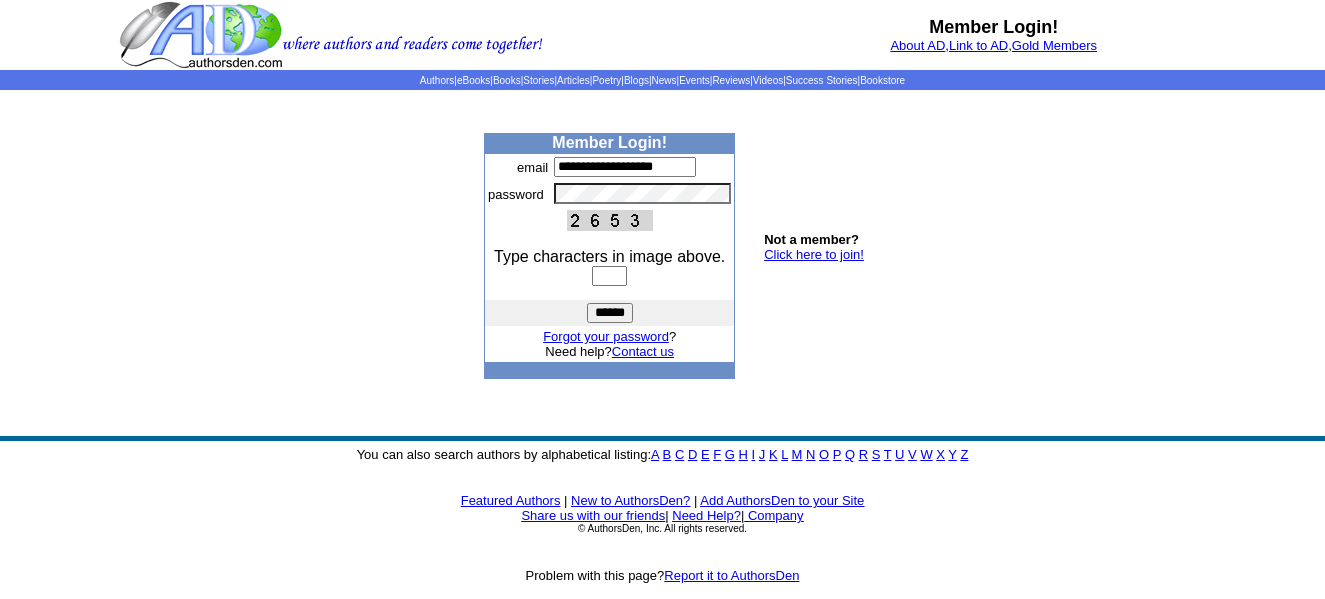 click at bounding box center [609, 276] 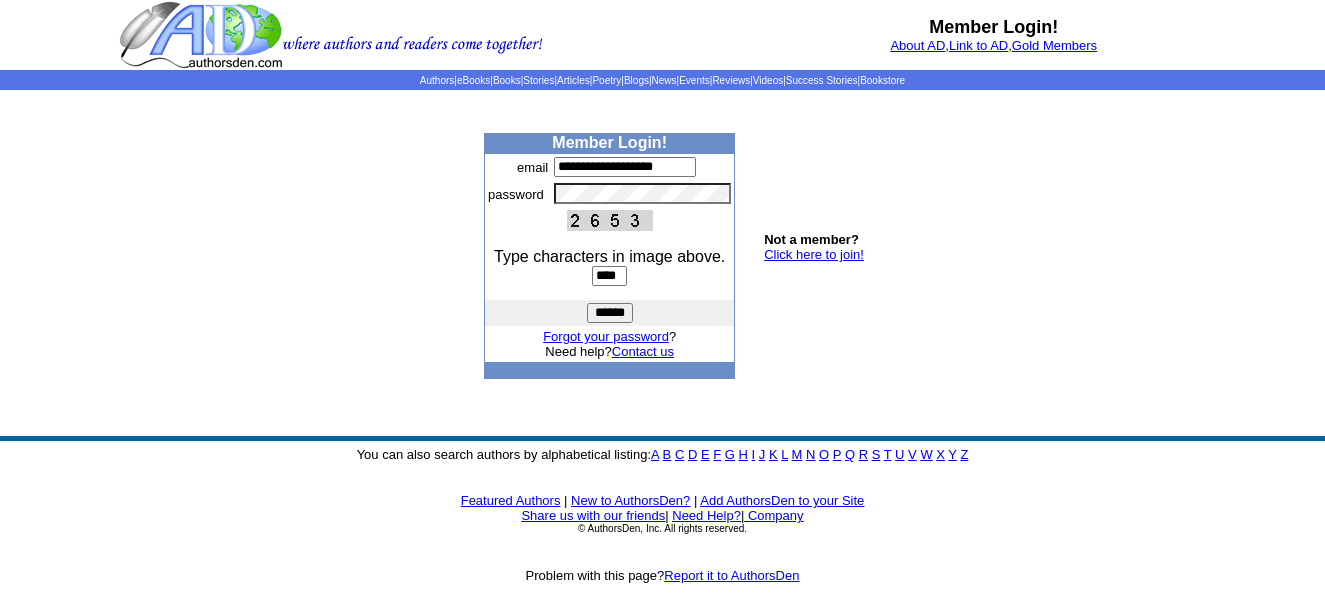 type on "****" 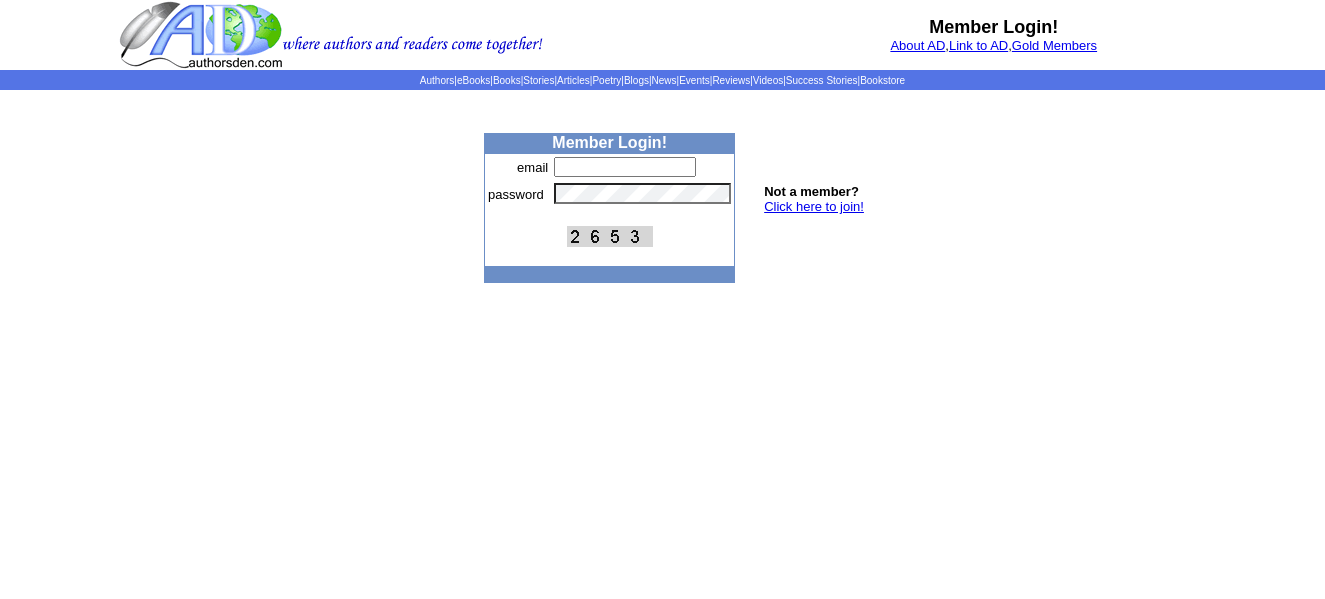 scroll, scrollTop: 0, scrollLeft: 0, axis: both 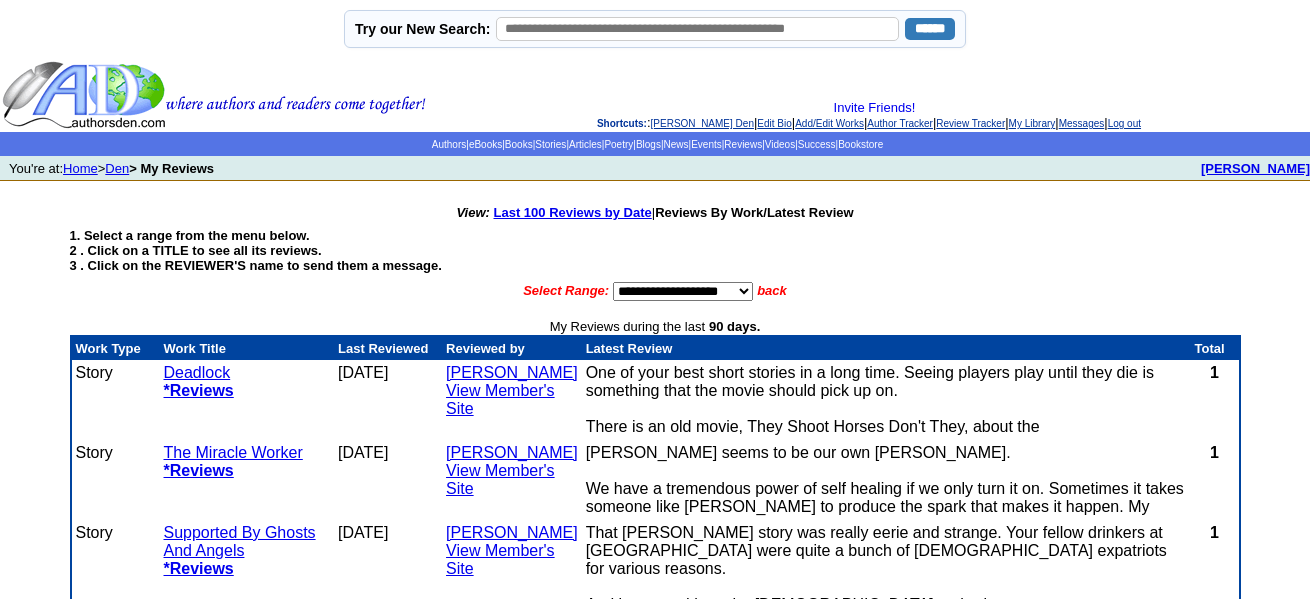click on "Add/Edit Works" 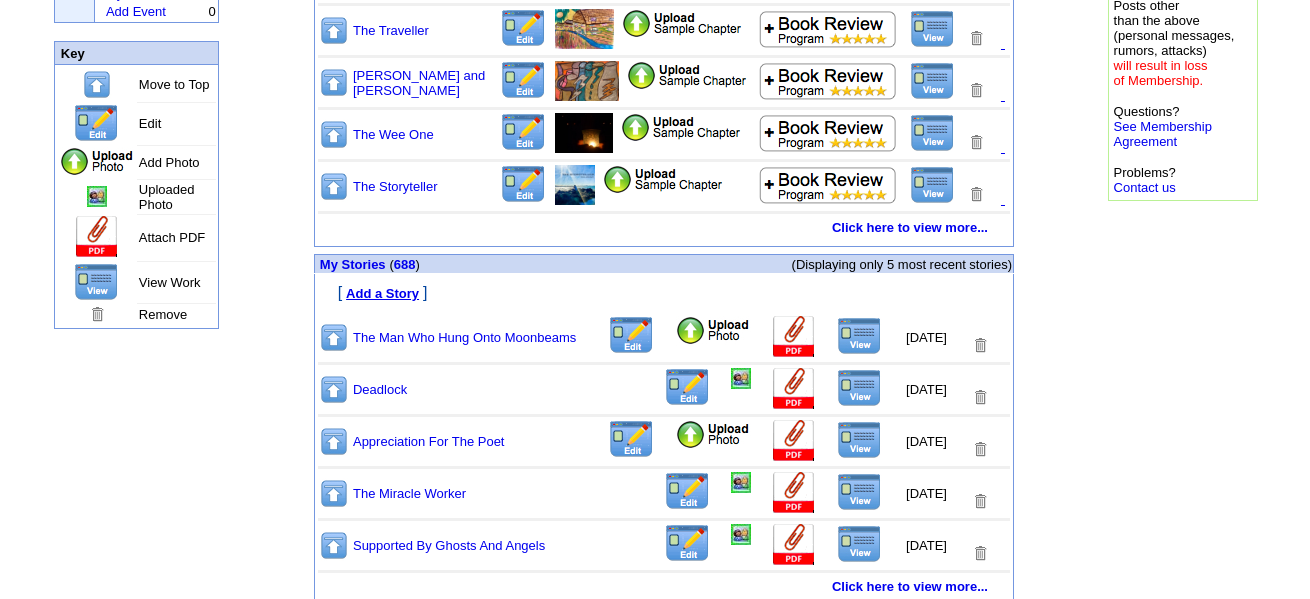 scroll, scrollTop: 300, scrollLeft: 0, axis: vertical 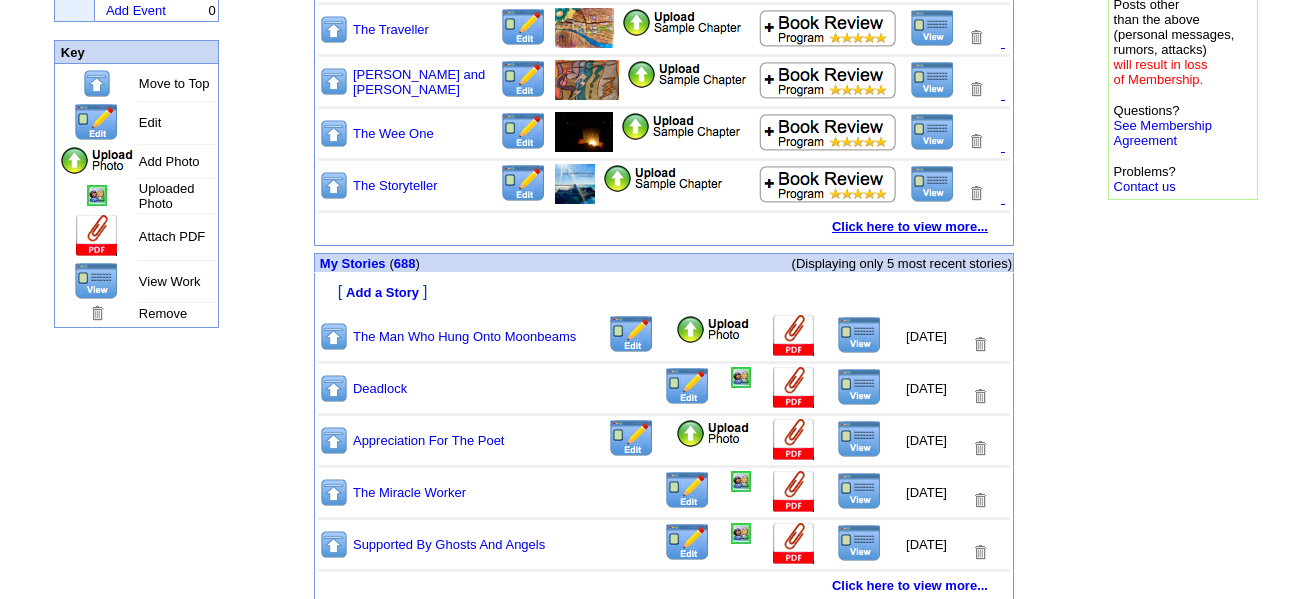 click on "Click here to view more..." at bounding box center [910, 226] 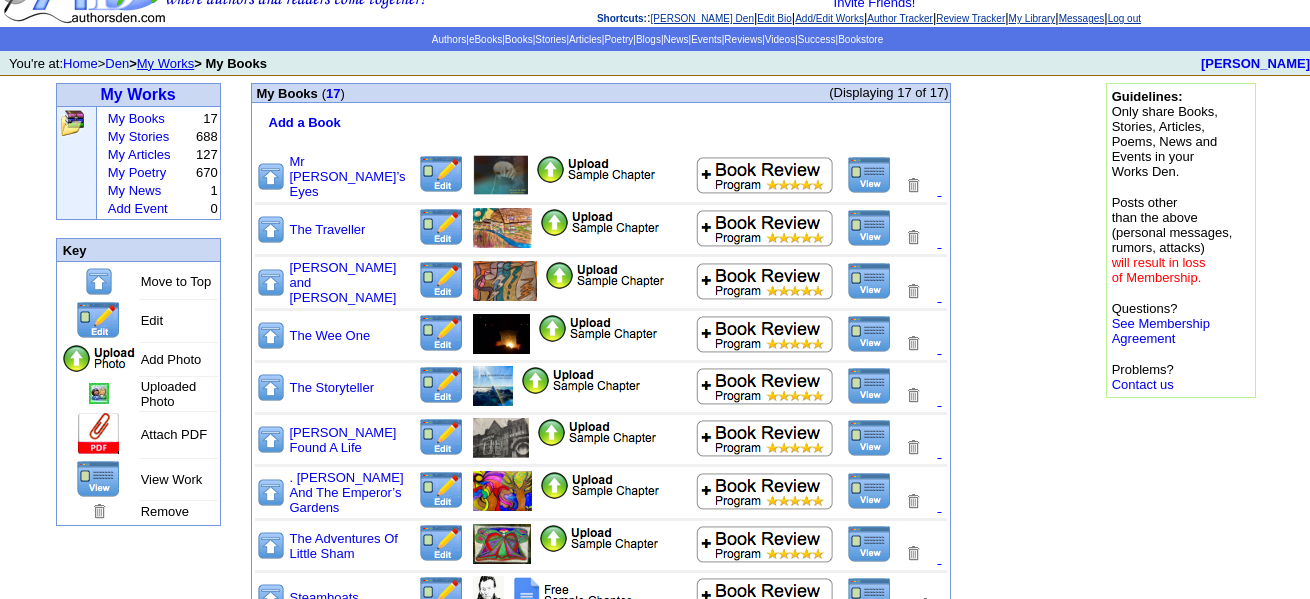 scroll, scrollTop: 0, scrollLeft: 0, axis: both 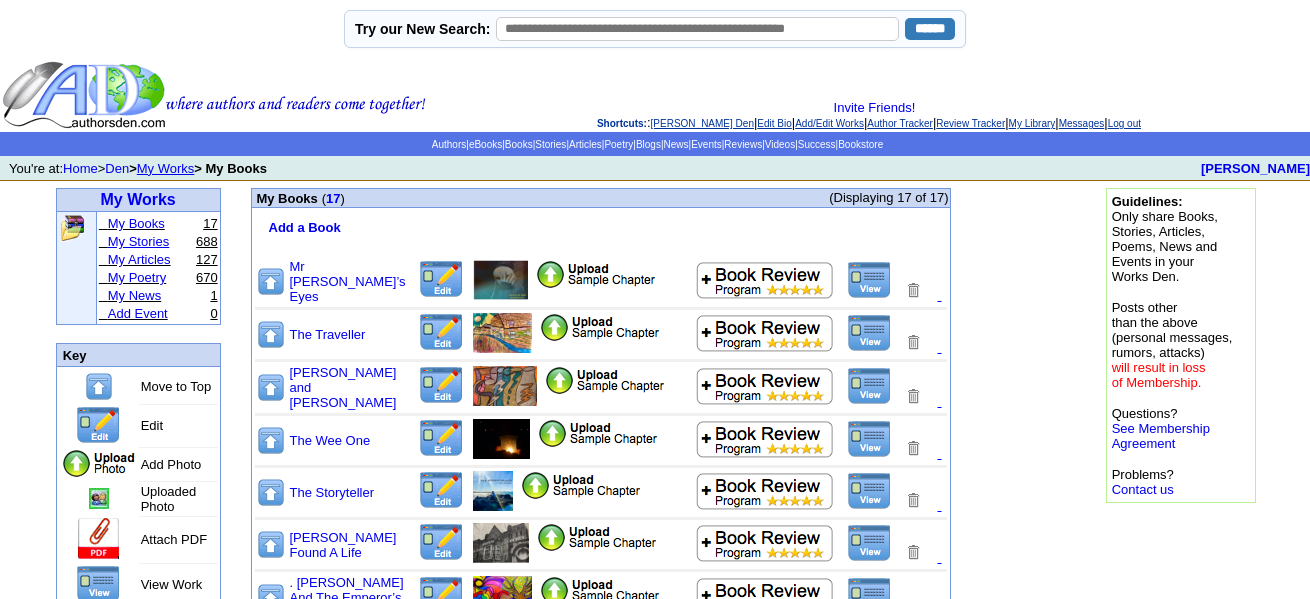 click on "My Stories" at bounding box center [138, 241] 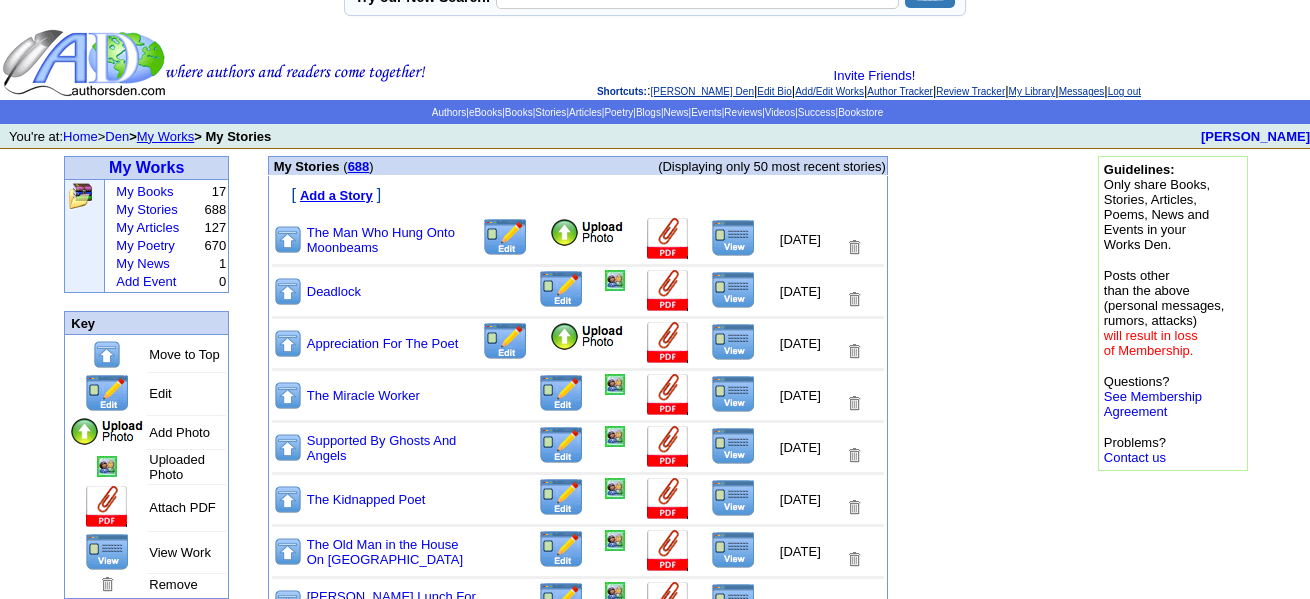 scroll, scrollTop: 0, scrollLeft: 0, axis: both 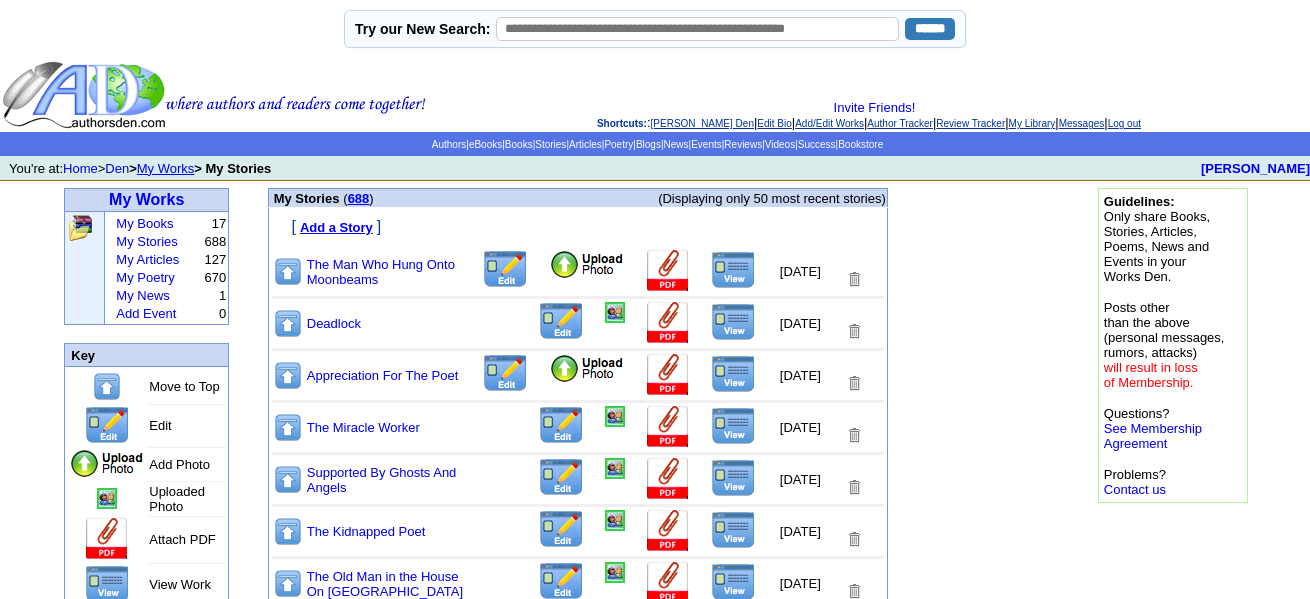 click on "Add a Story" at bounding box center (336, 227) 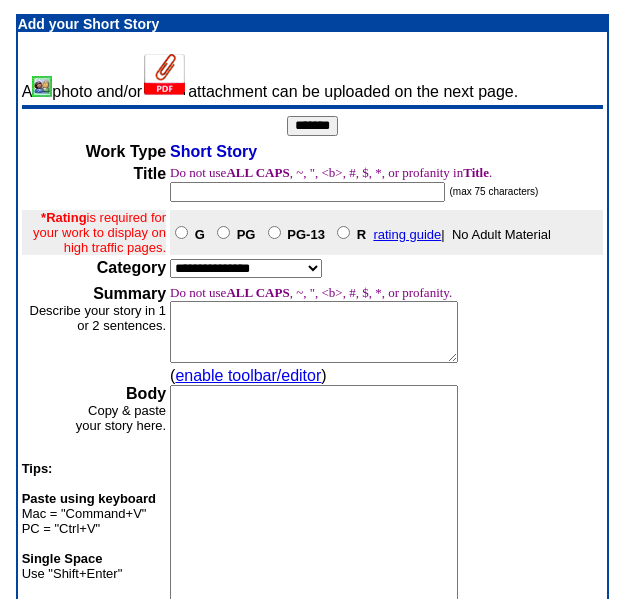 scroll, scrollTop: 0, scrollLeft: 0, axis: both 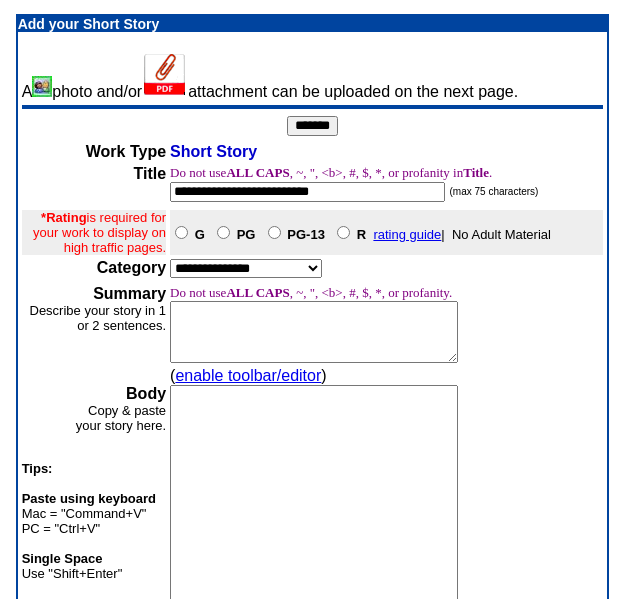 click on "**********" at bounding box center (307, 192) 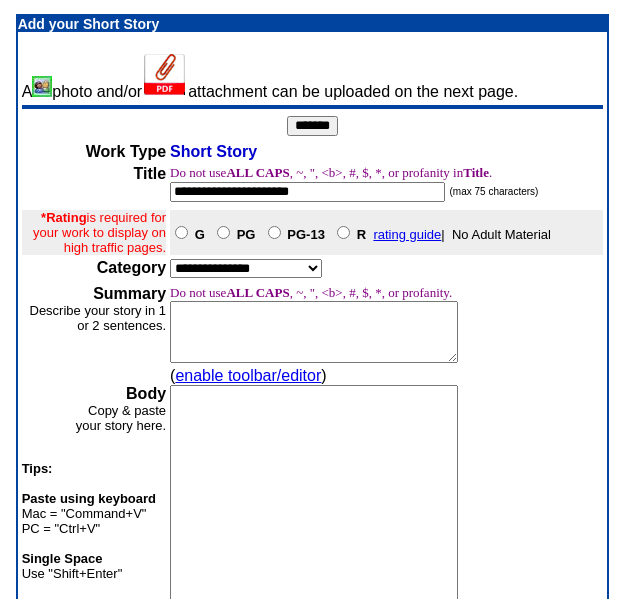 type on "**********" 